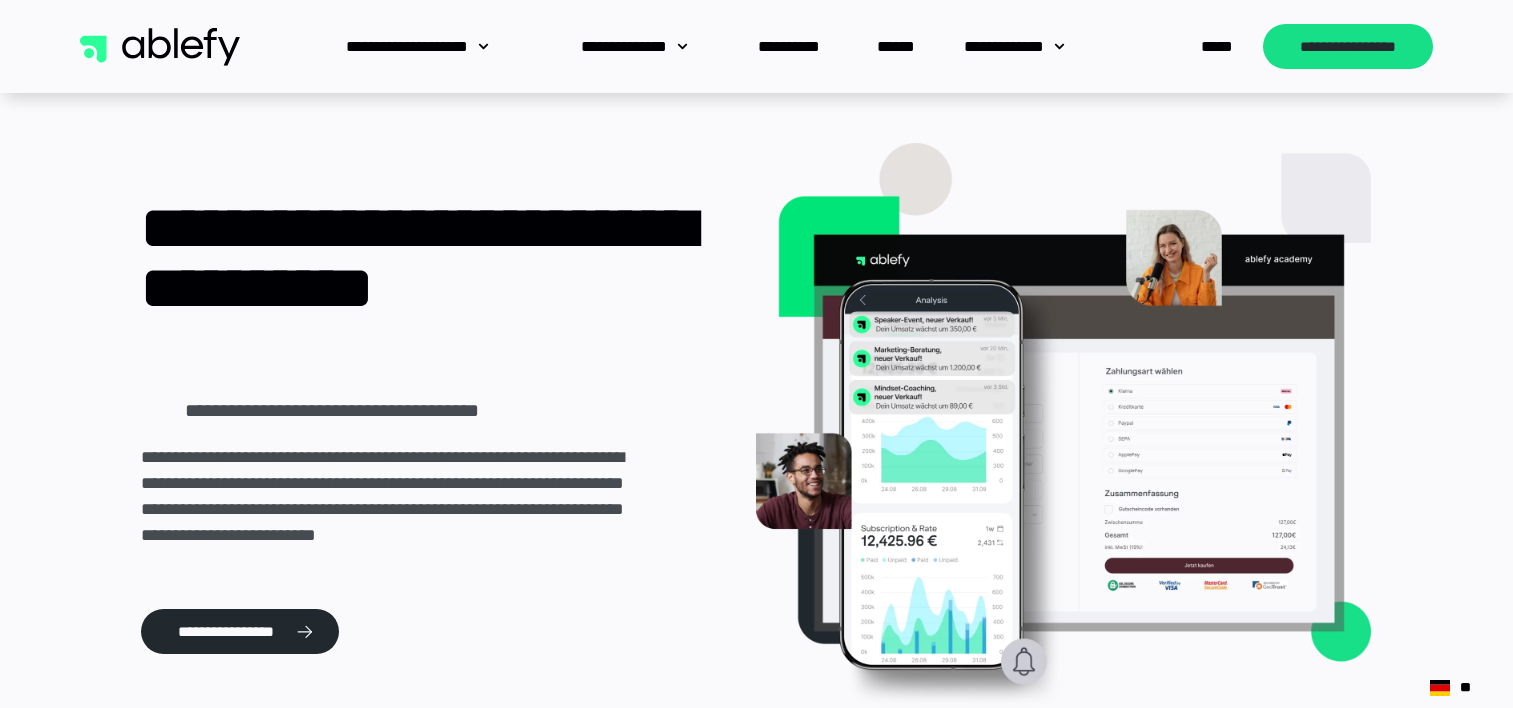 scroll, scrollTop: 320, scrollLeft: 0, axis: vertical 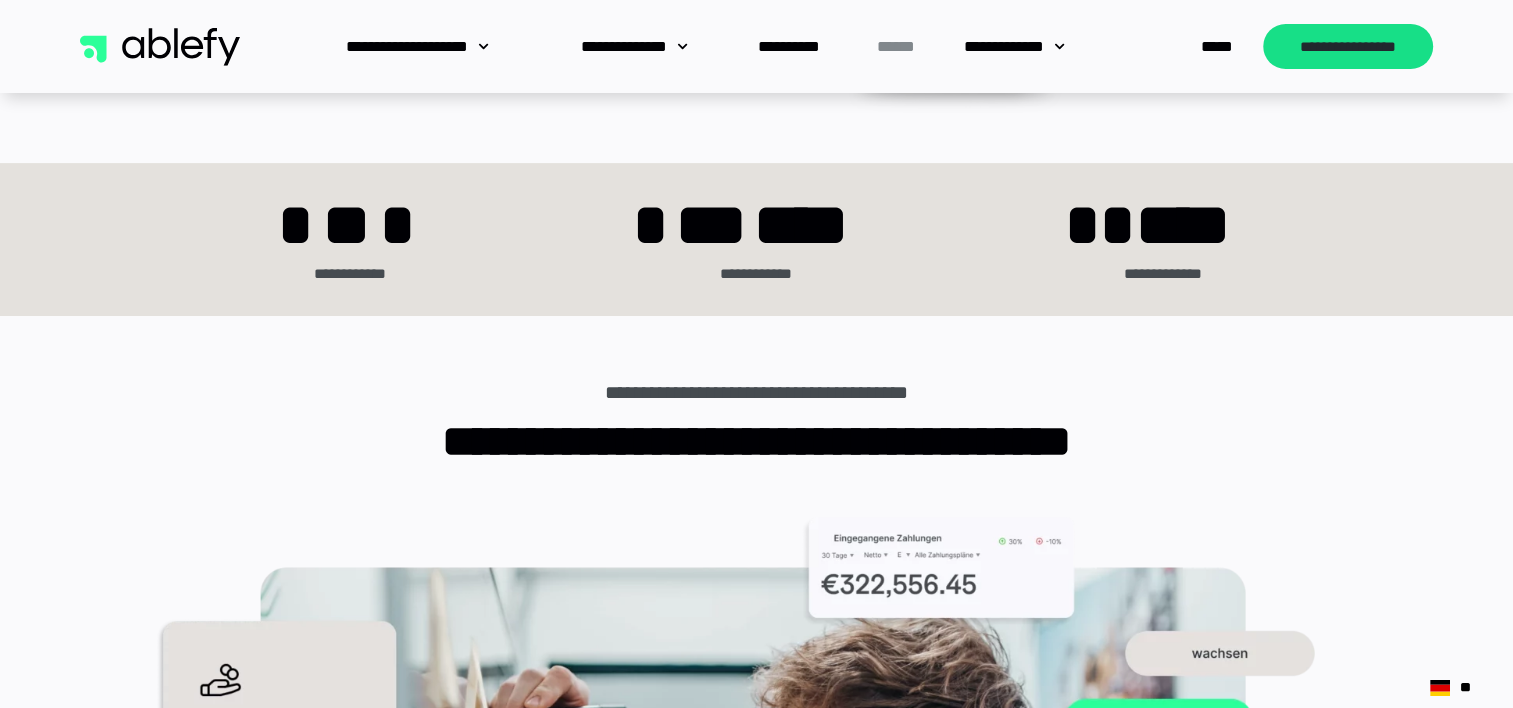 click on "******" 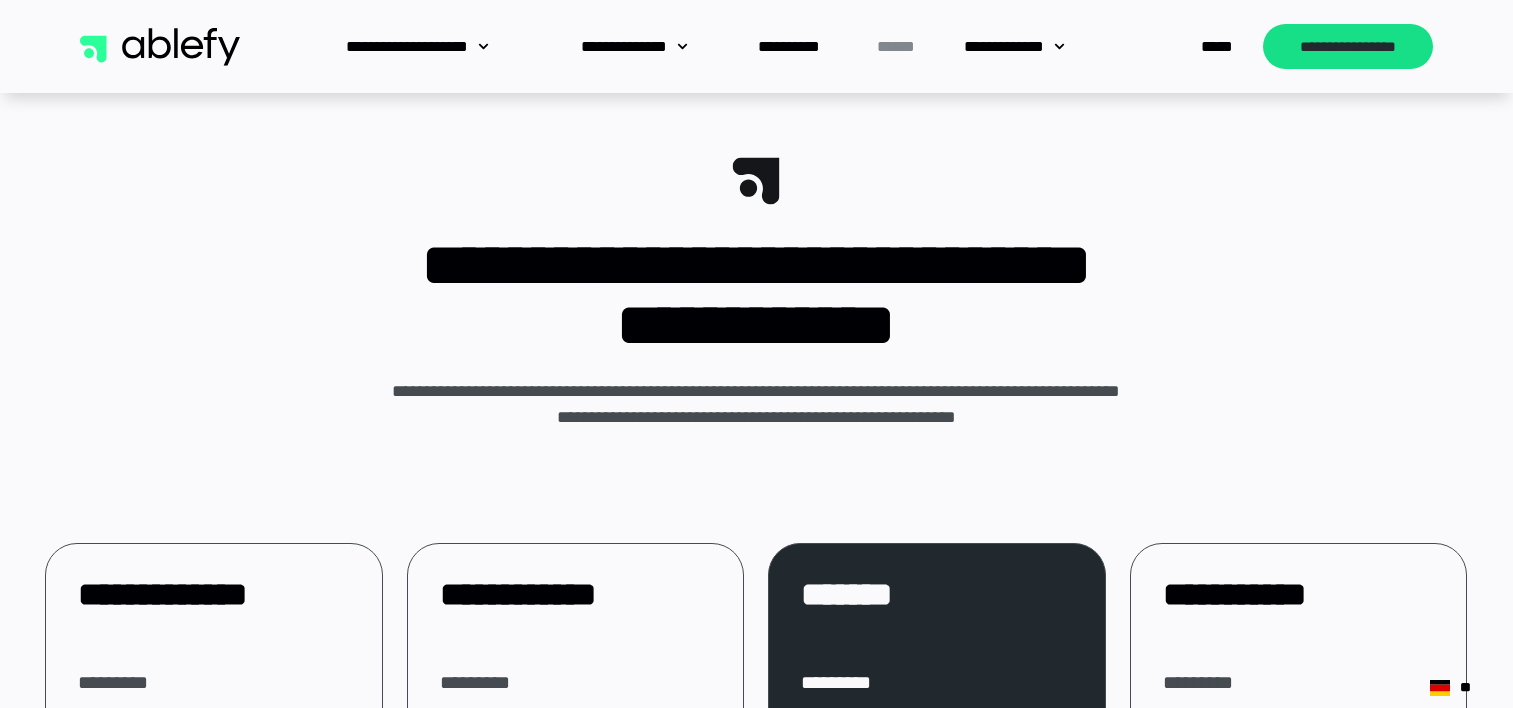 scroll, scrollTop: 379, scrollLeft: 0, axis: vertical 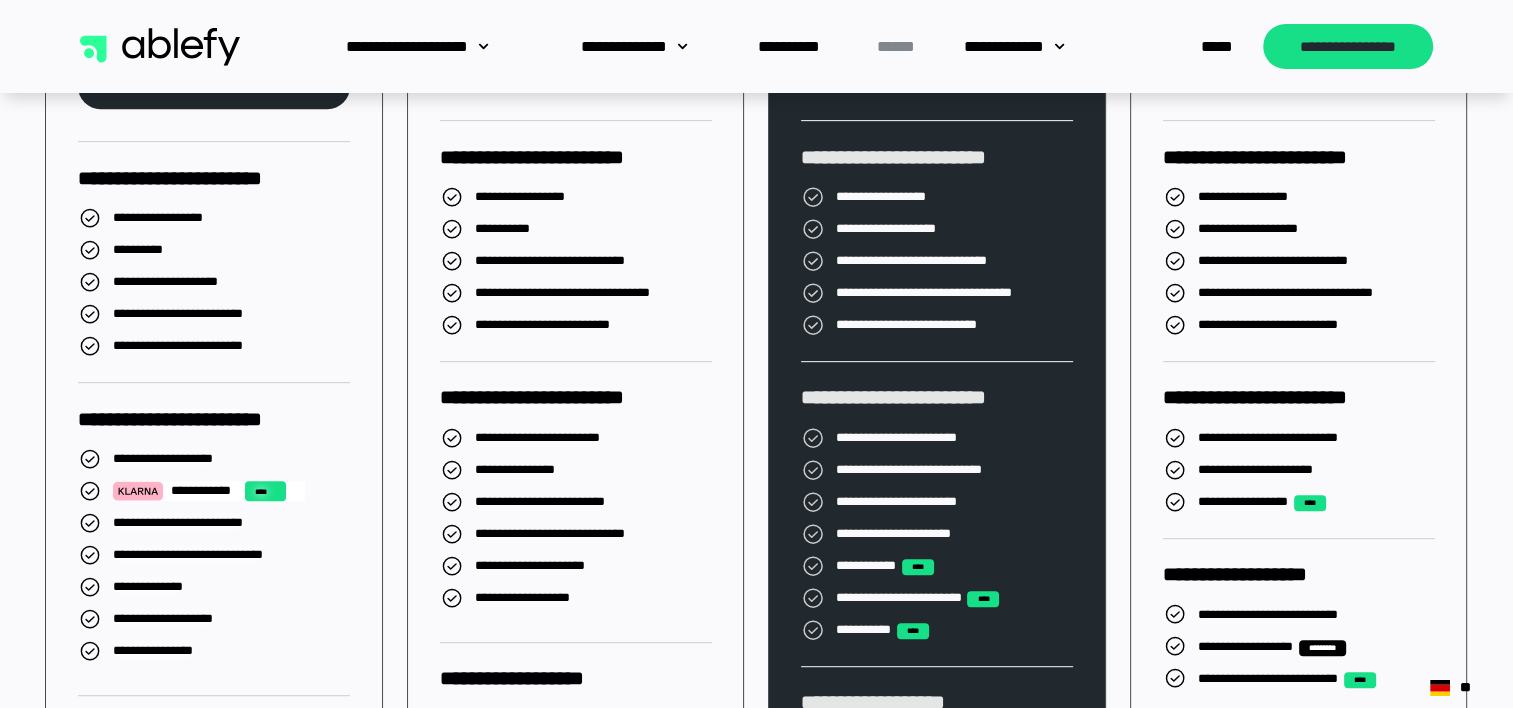click on "**********" at bounding box center (208, 491) 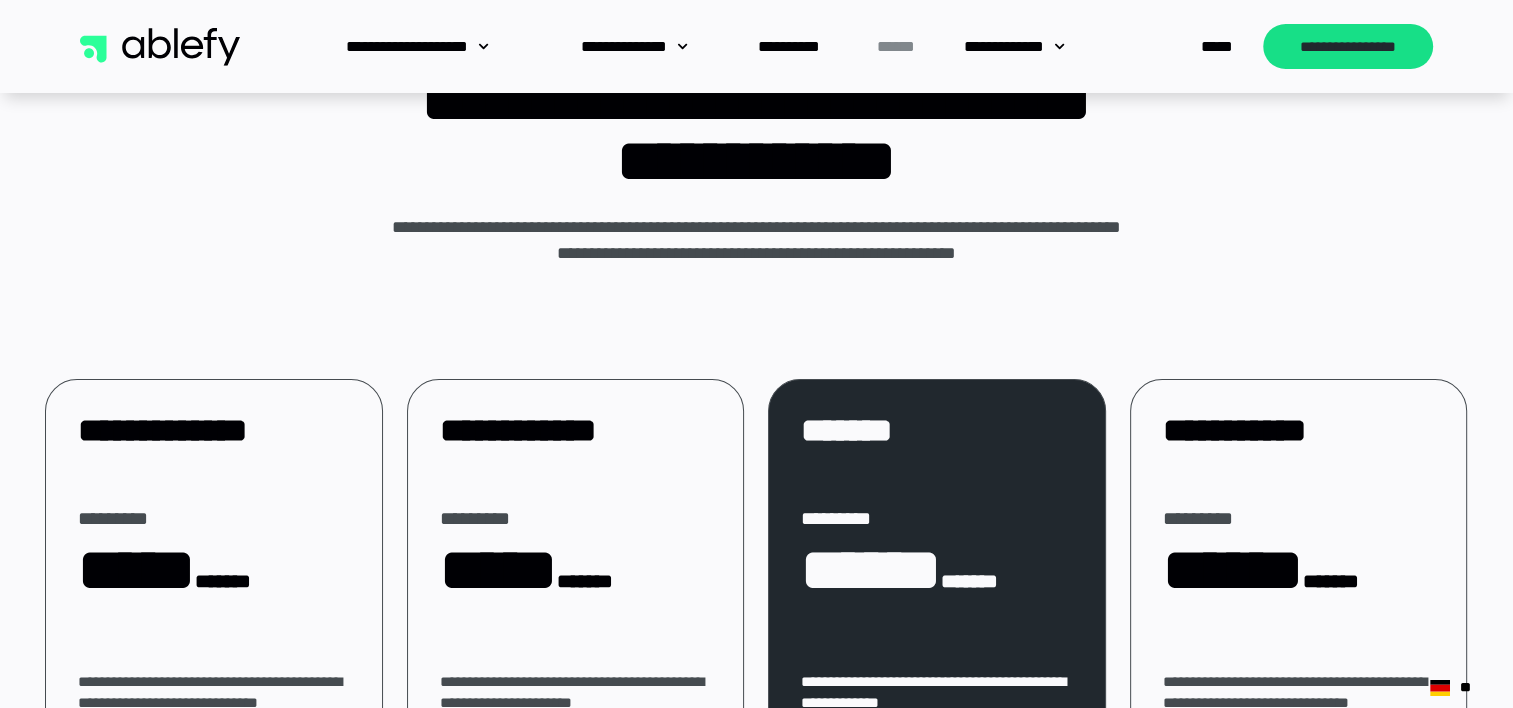 scroll, scrollTop: 0, scrollLeft: 0, axis: both 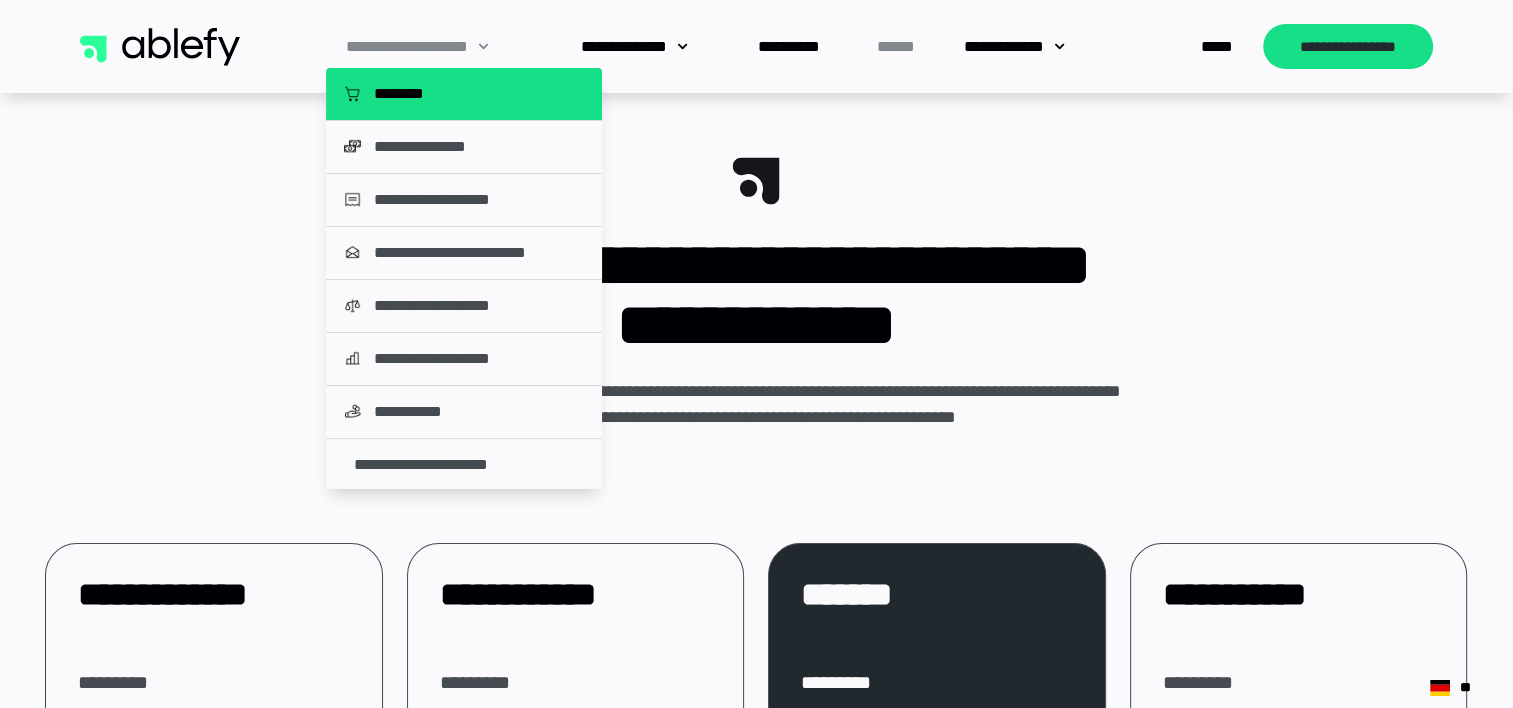 click on "********" 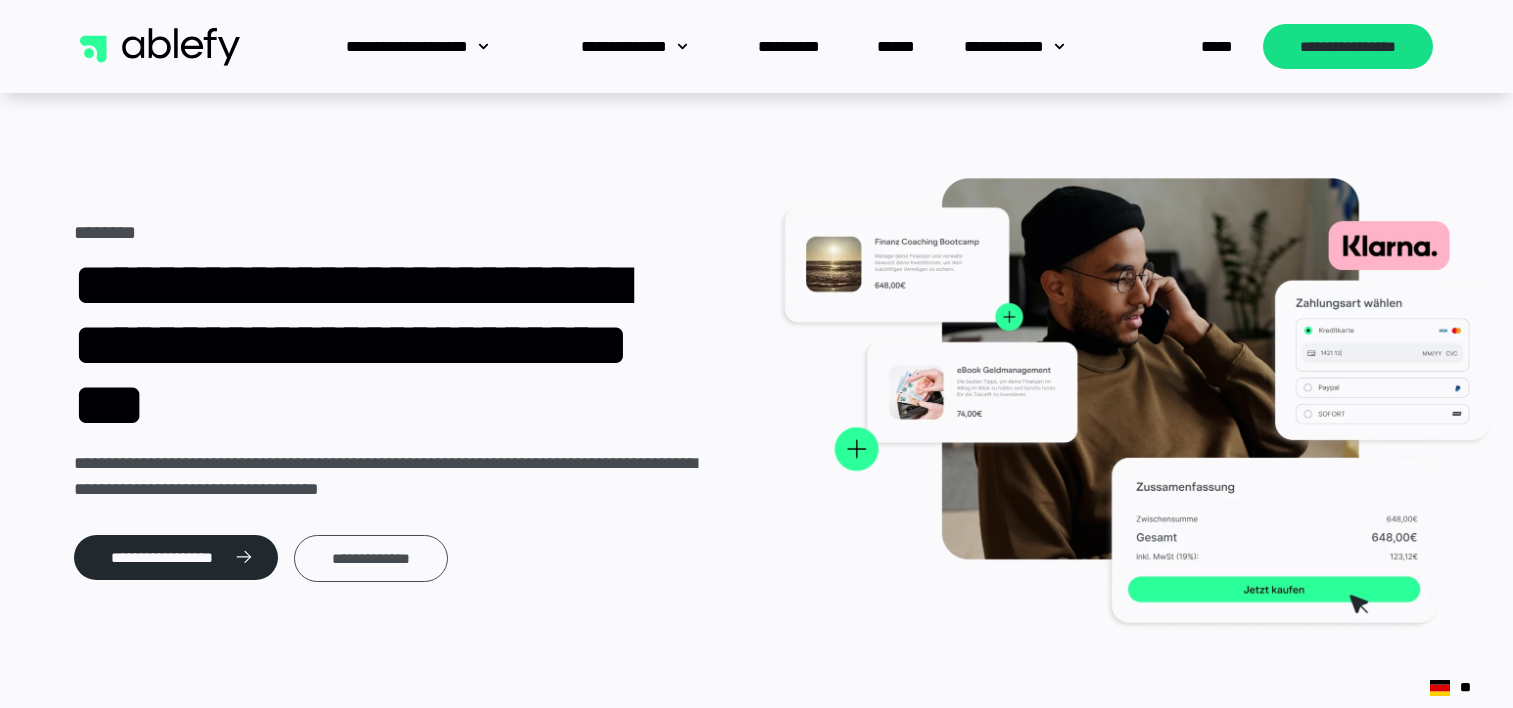 scroll, scrollTop: 0, scrollLeft: 0, axis: both 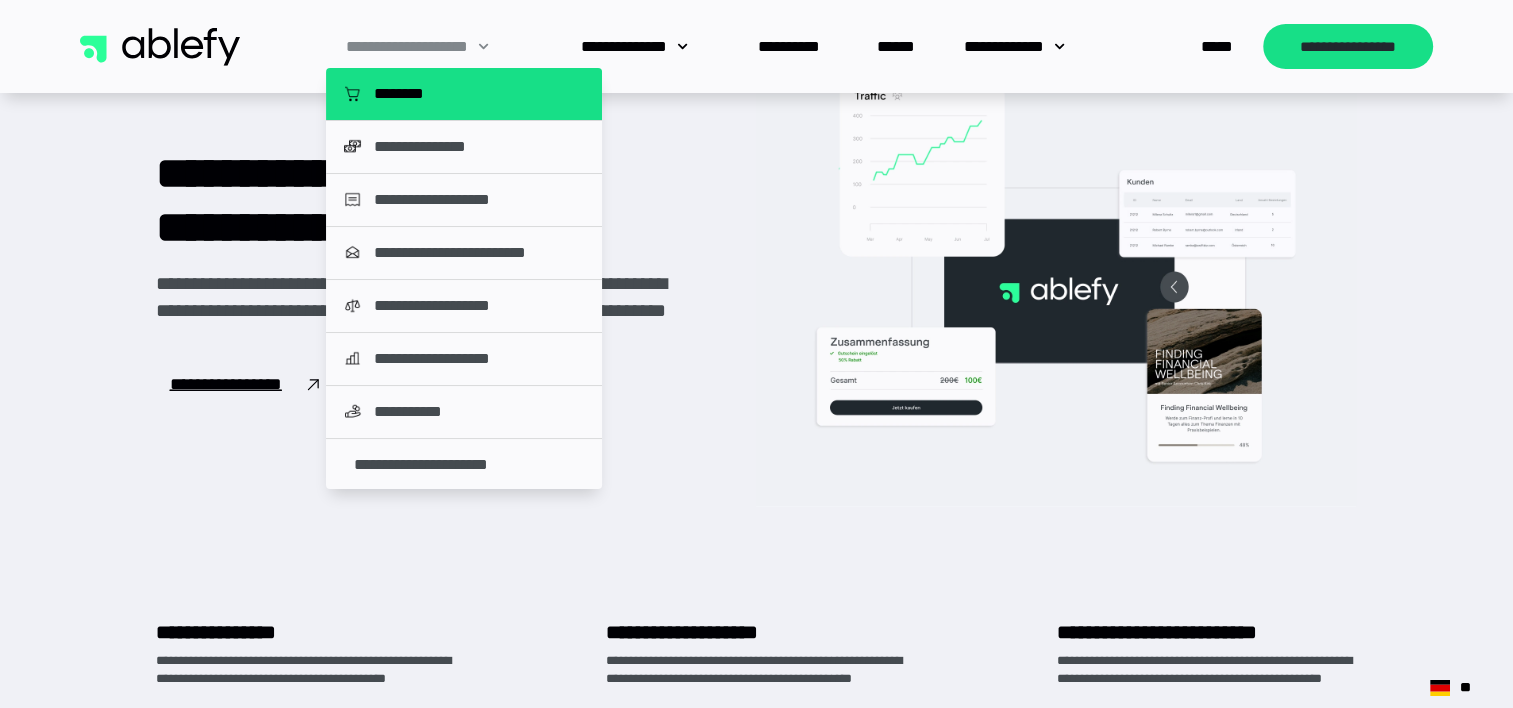 click on "**********" 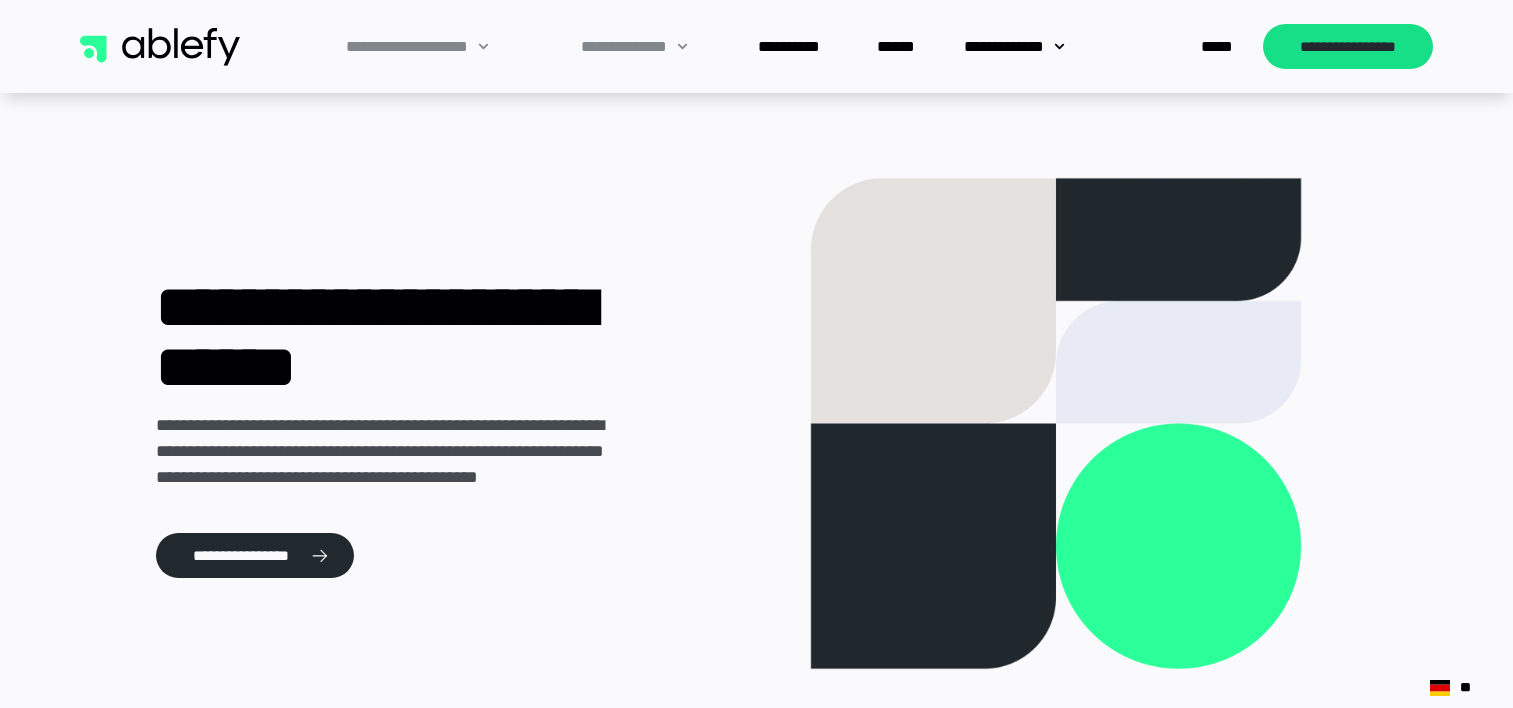 scroll, scrollTop: 4140, scrollLeft: 0, axis: vertical 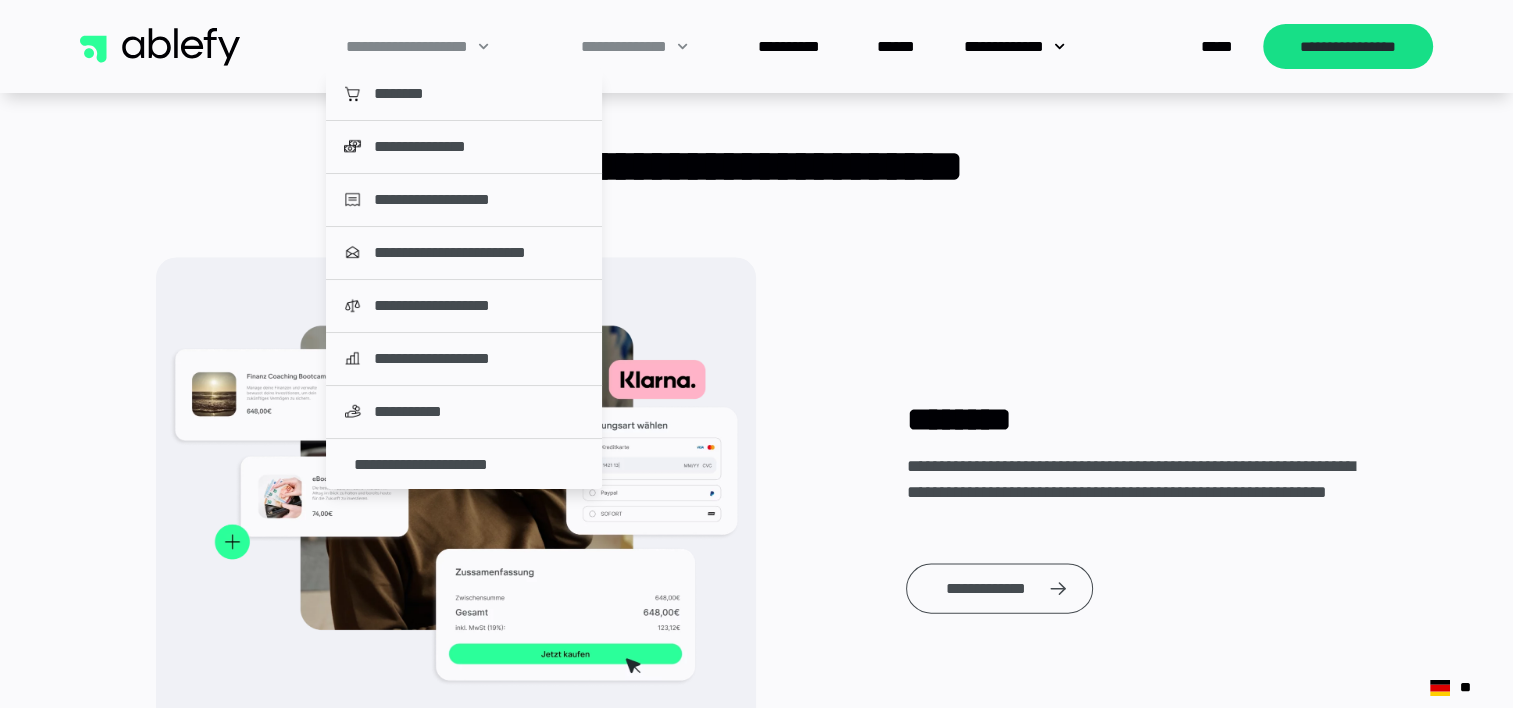 click 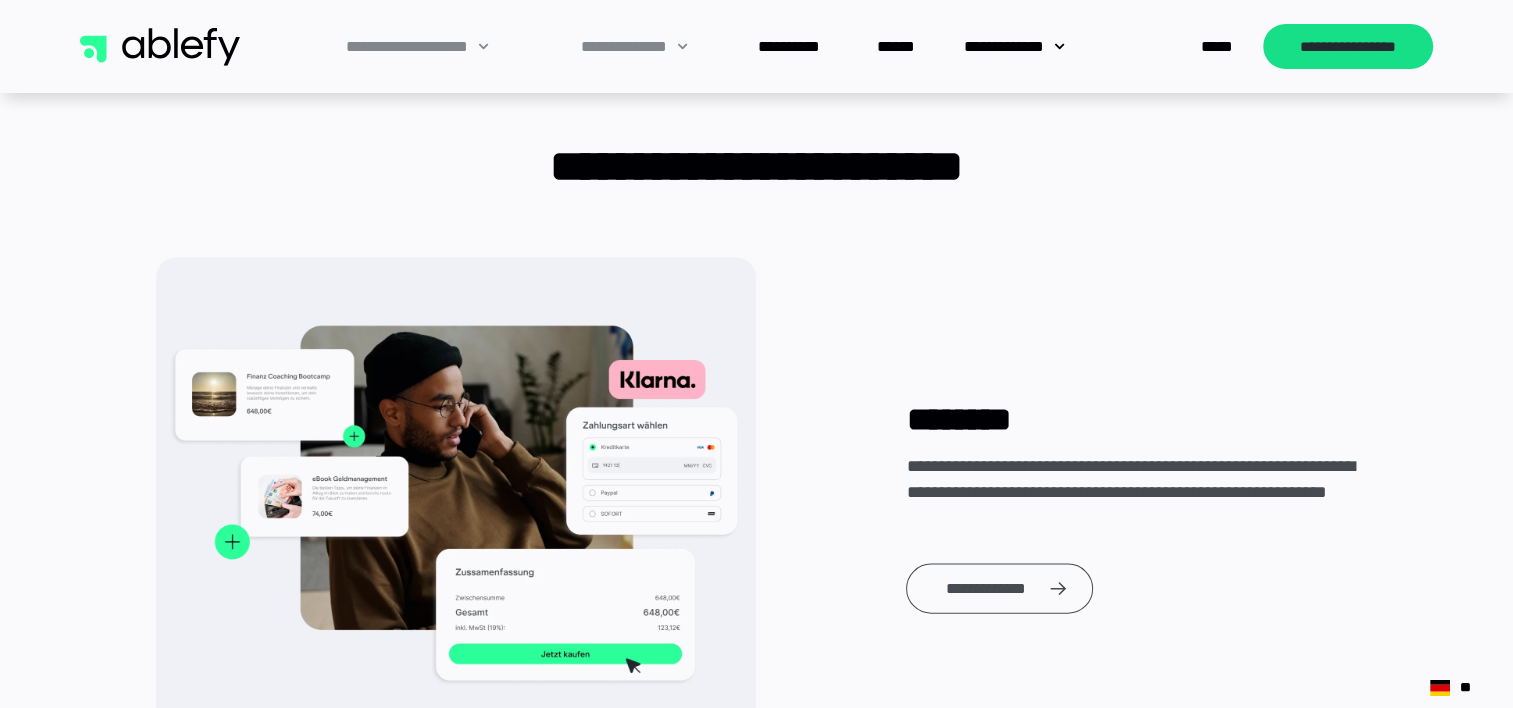 click 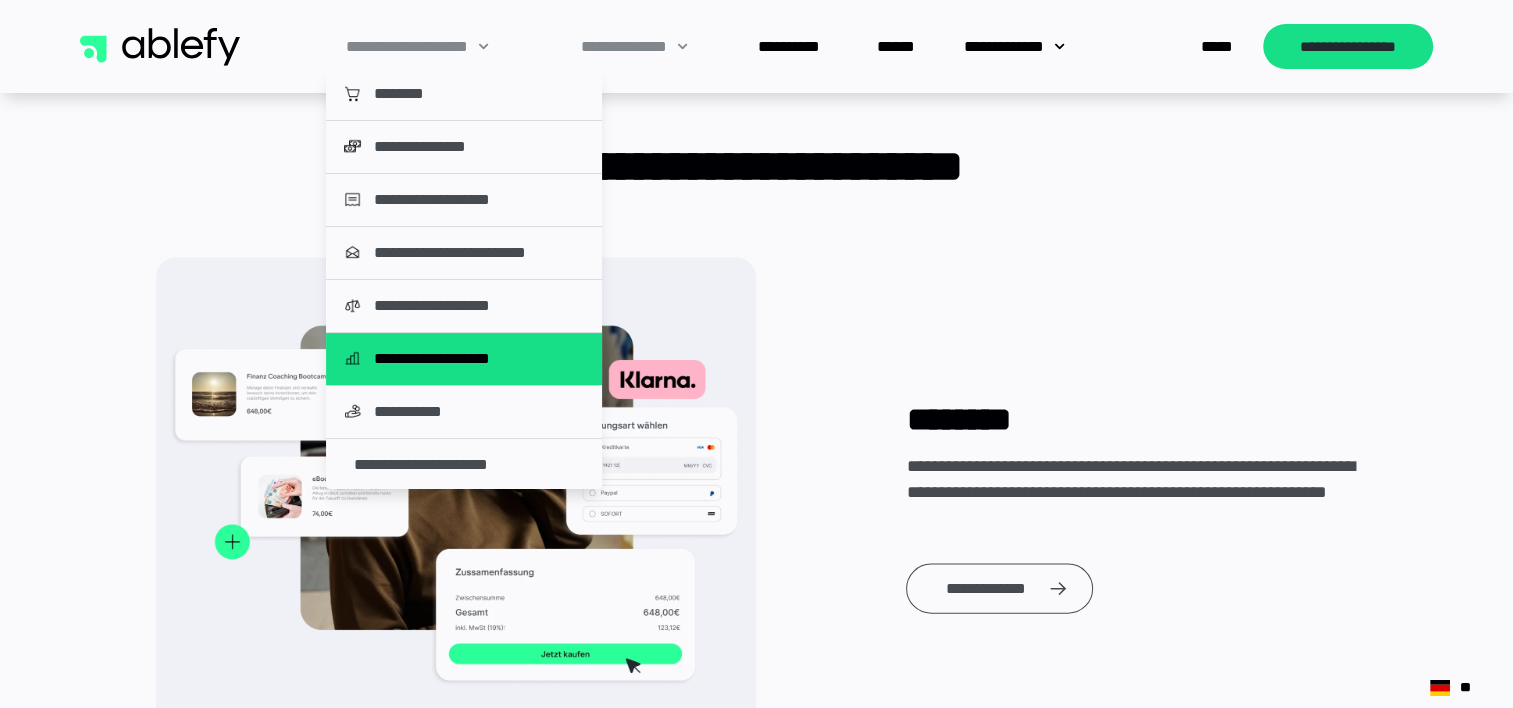 click on "**********" 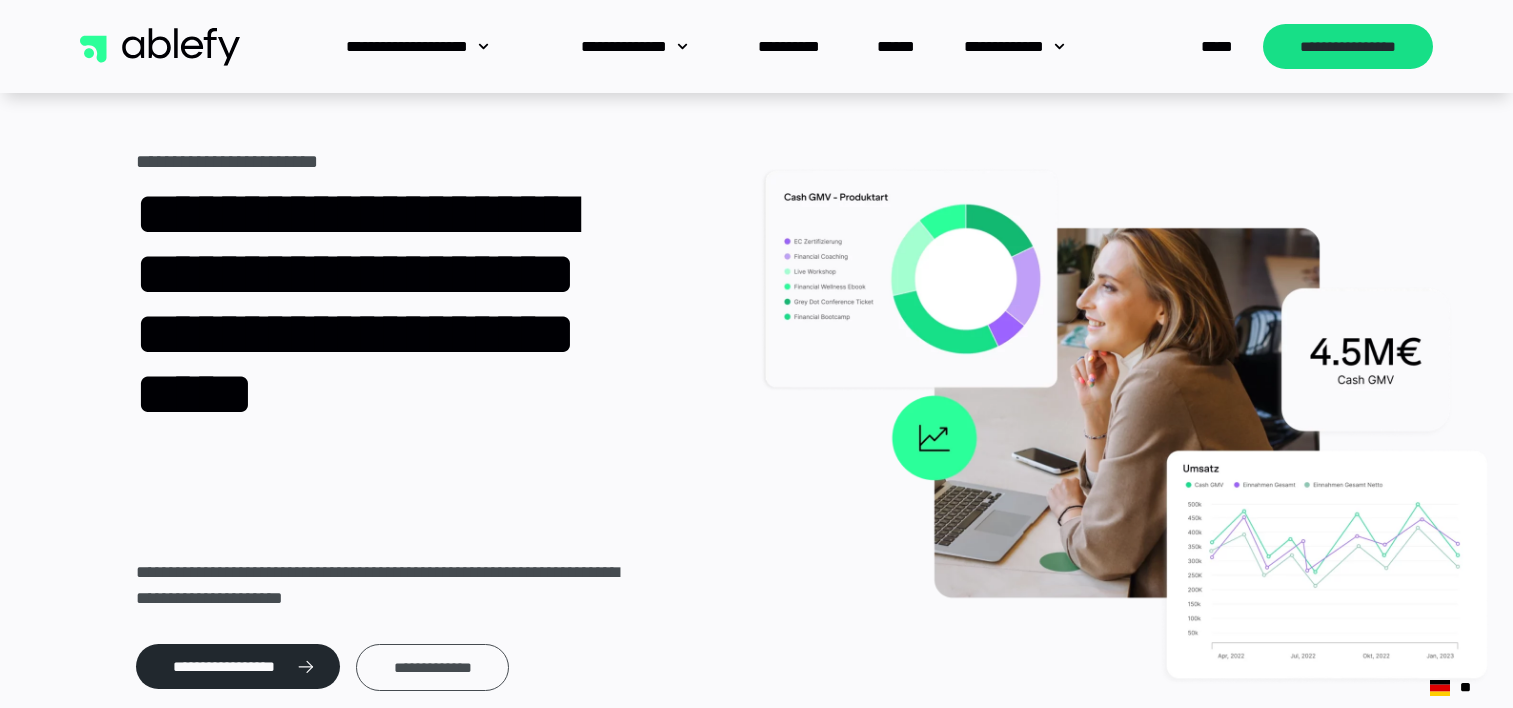 scroll, scrollTop: 0, scrollLeft: 0, axis: both 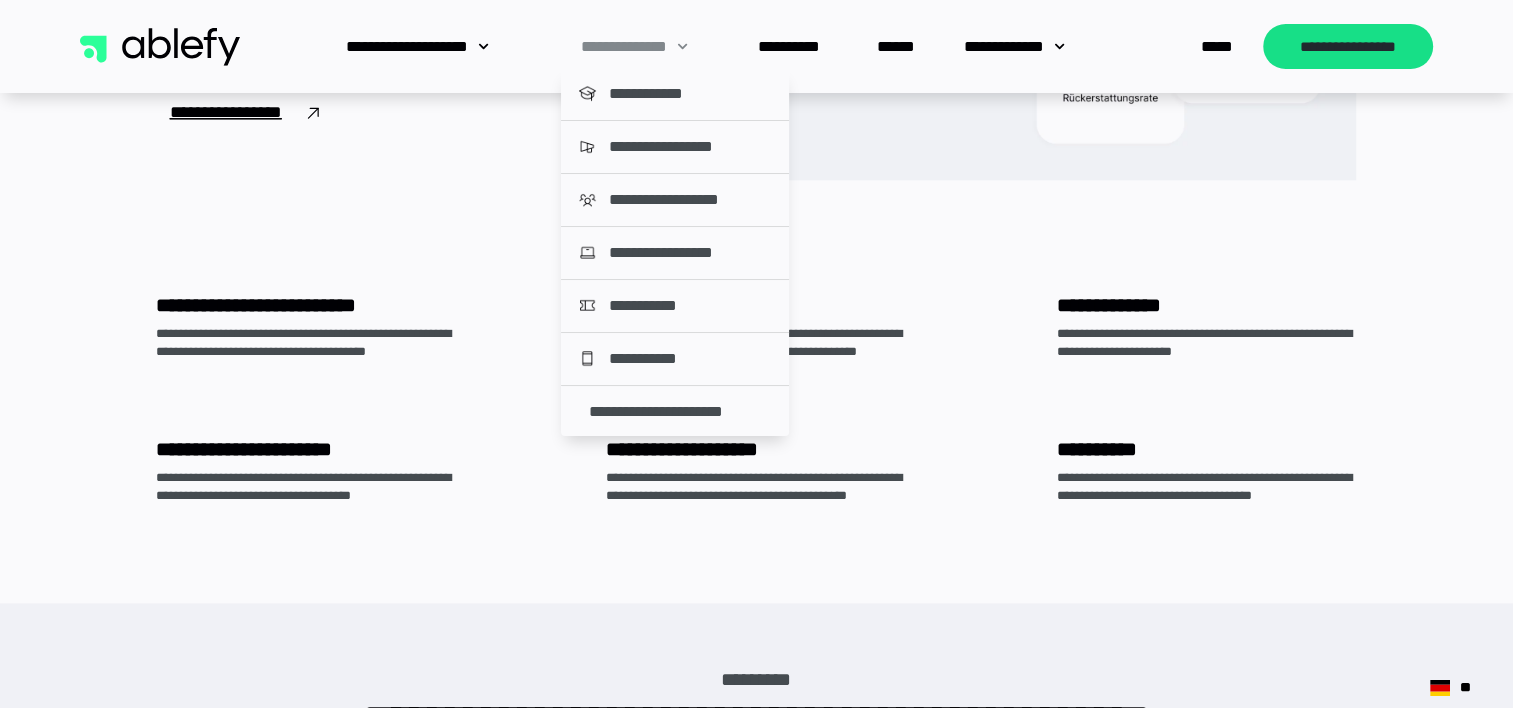 click on "**********" 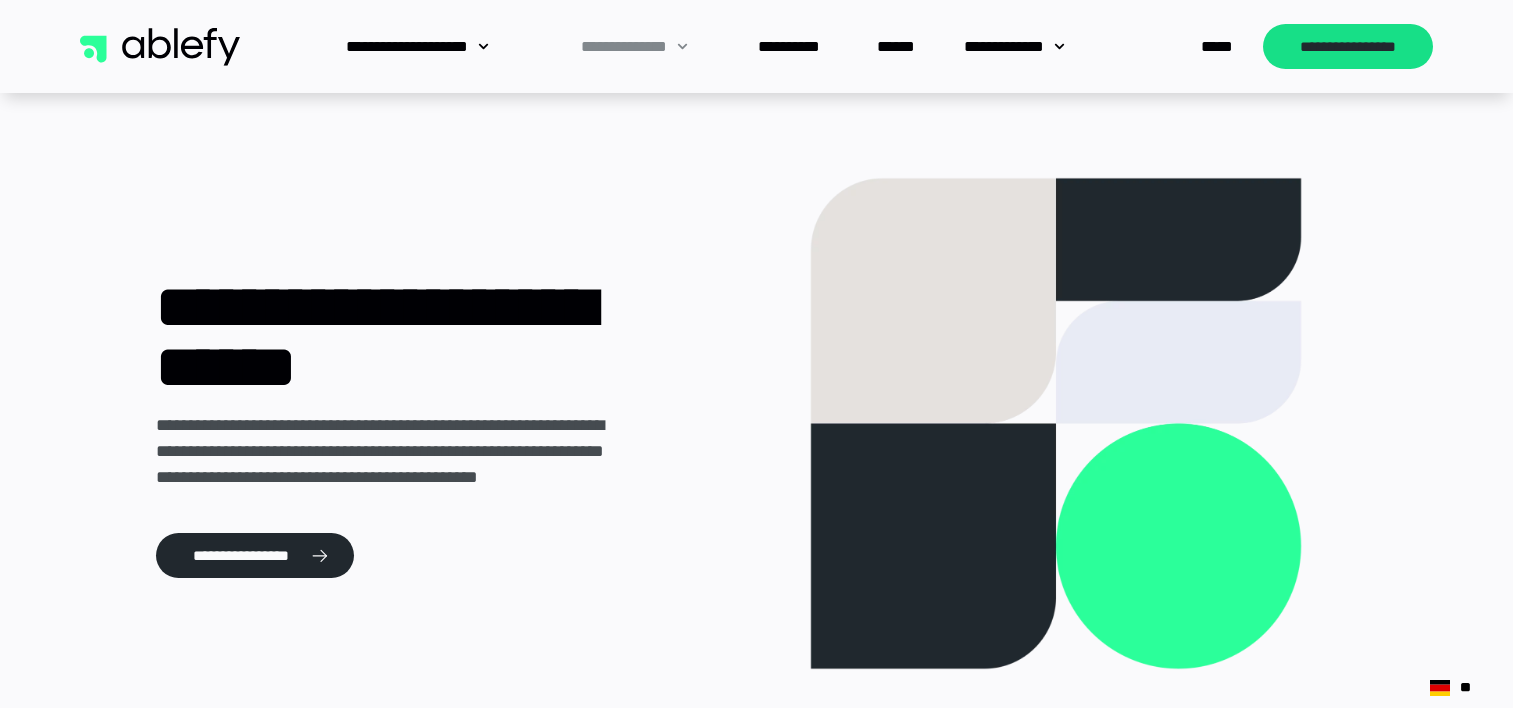 scroll, scrollTop: 0, scrollLeft: 0, axis: both 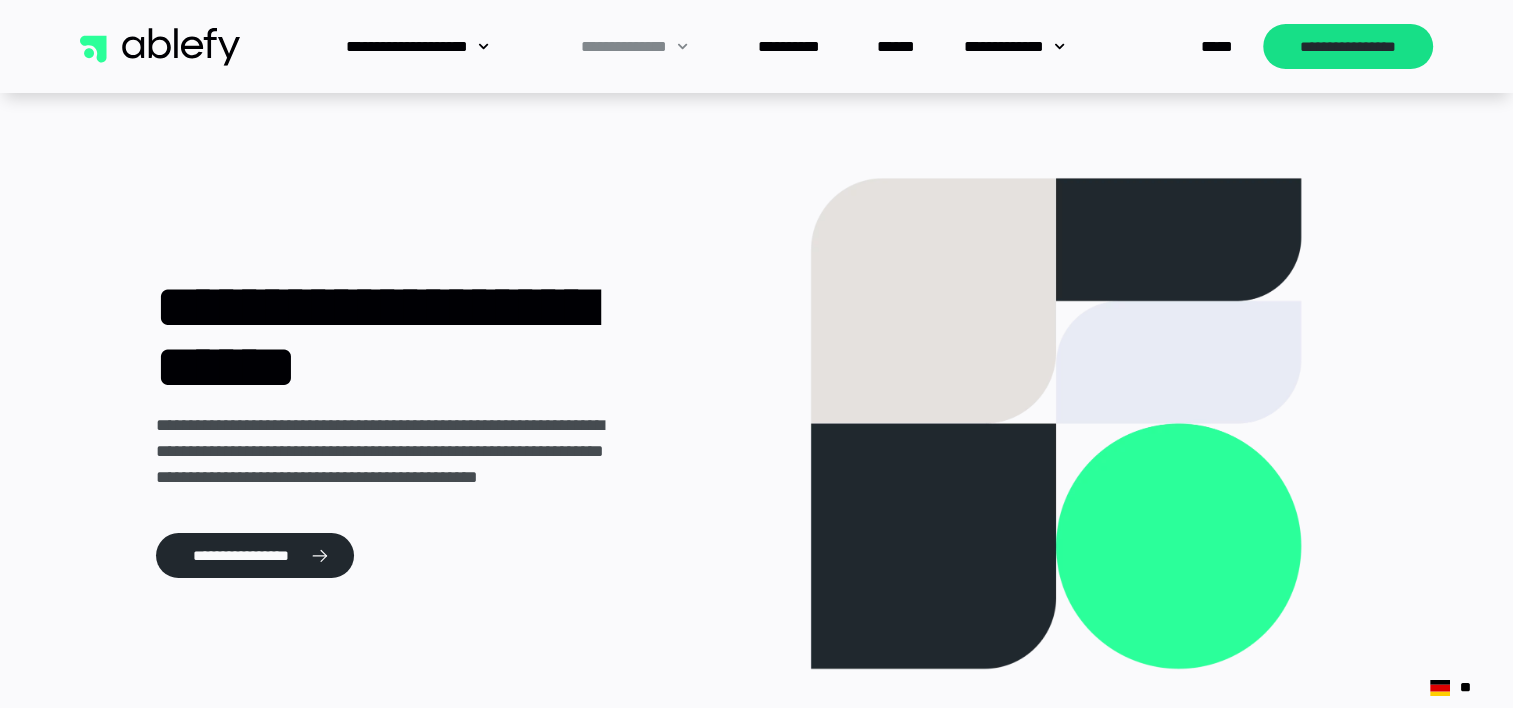 click on "**********" 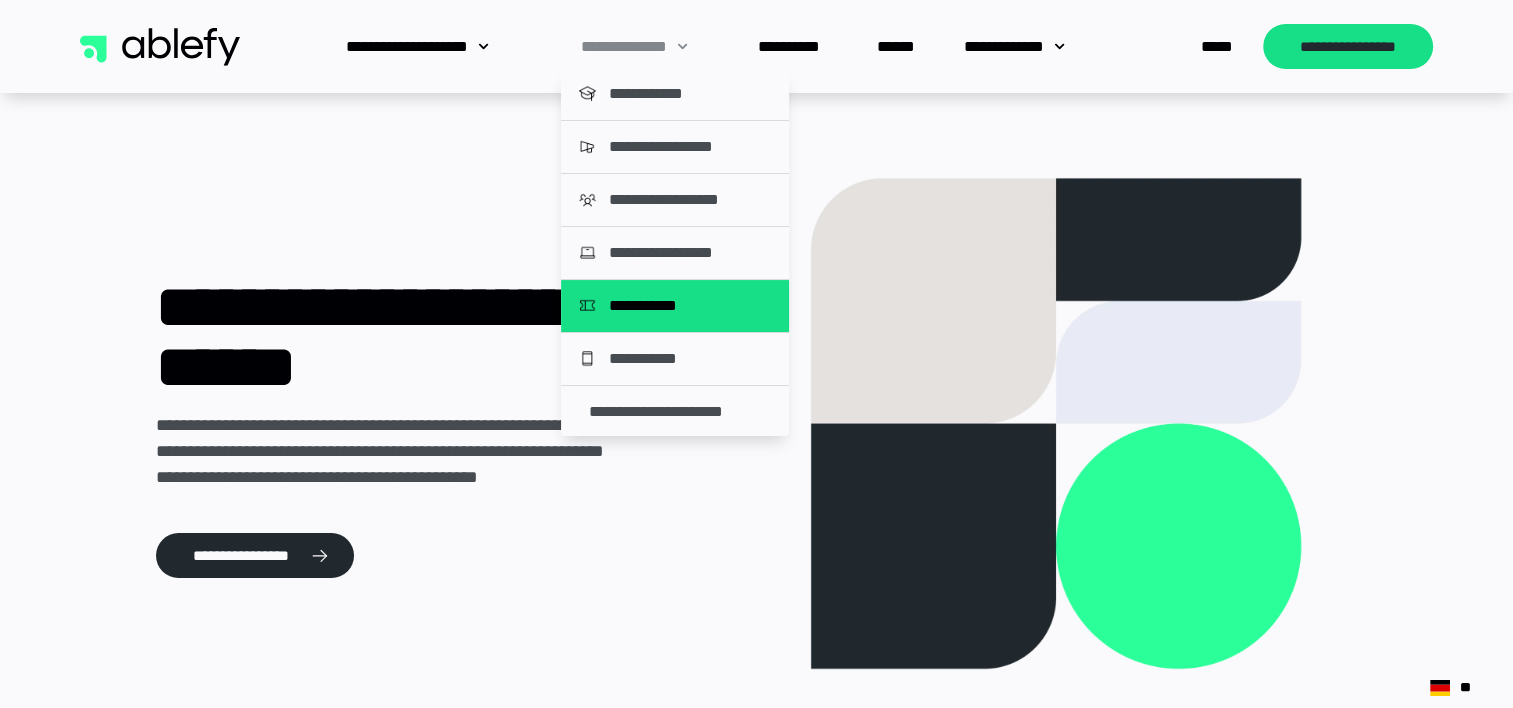 click on "**********" 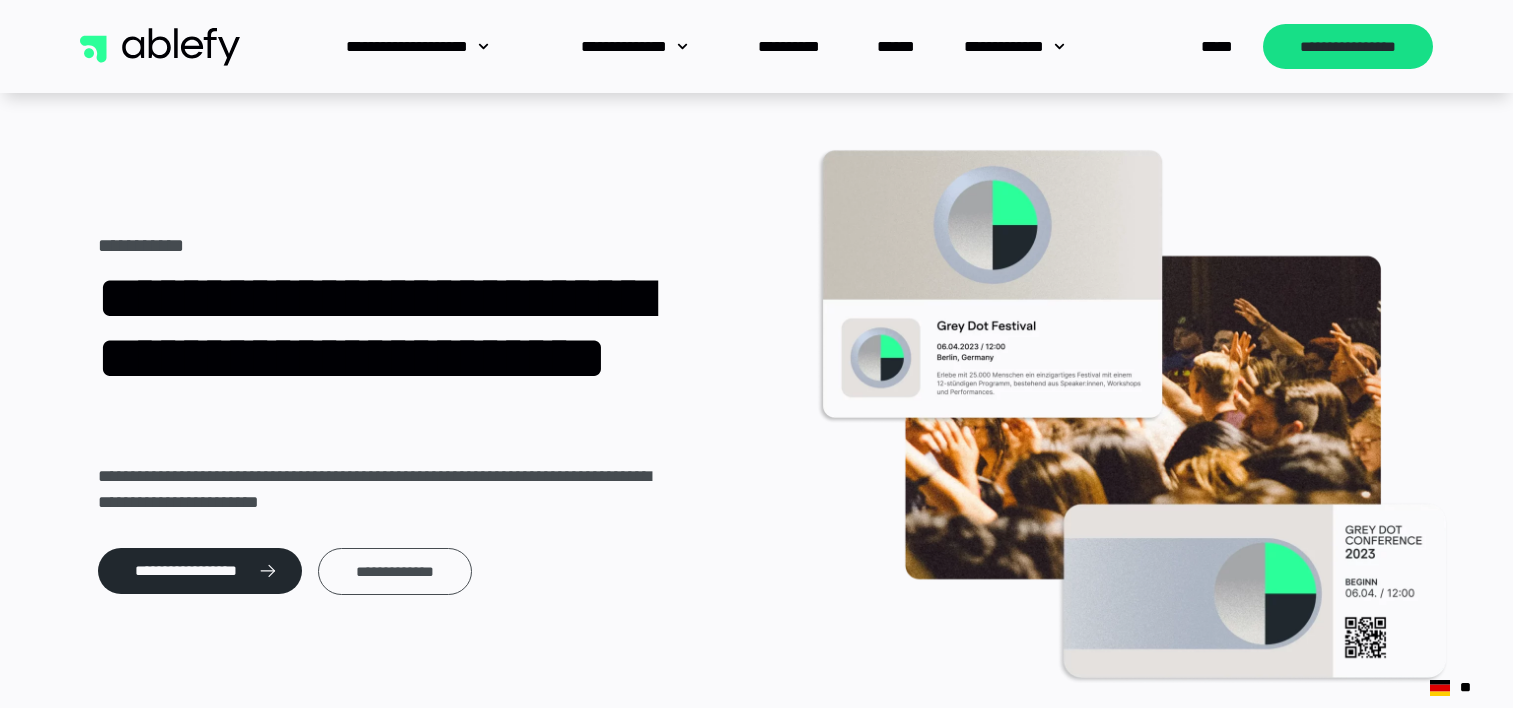 scroll, scrollTop: 0, scrollLeft: 0, axis: both 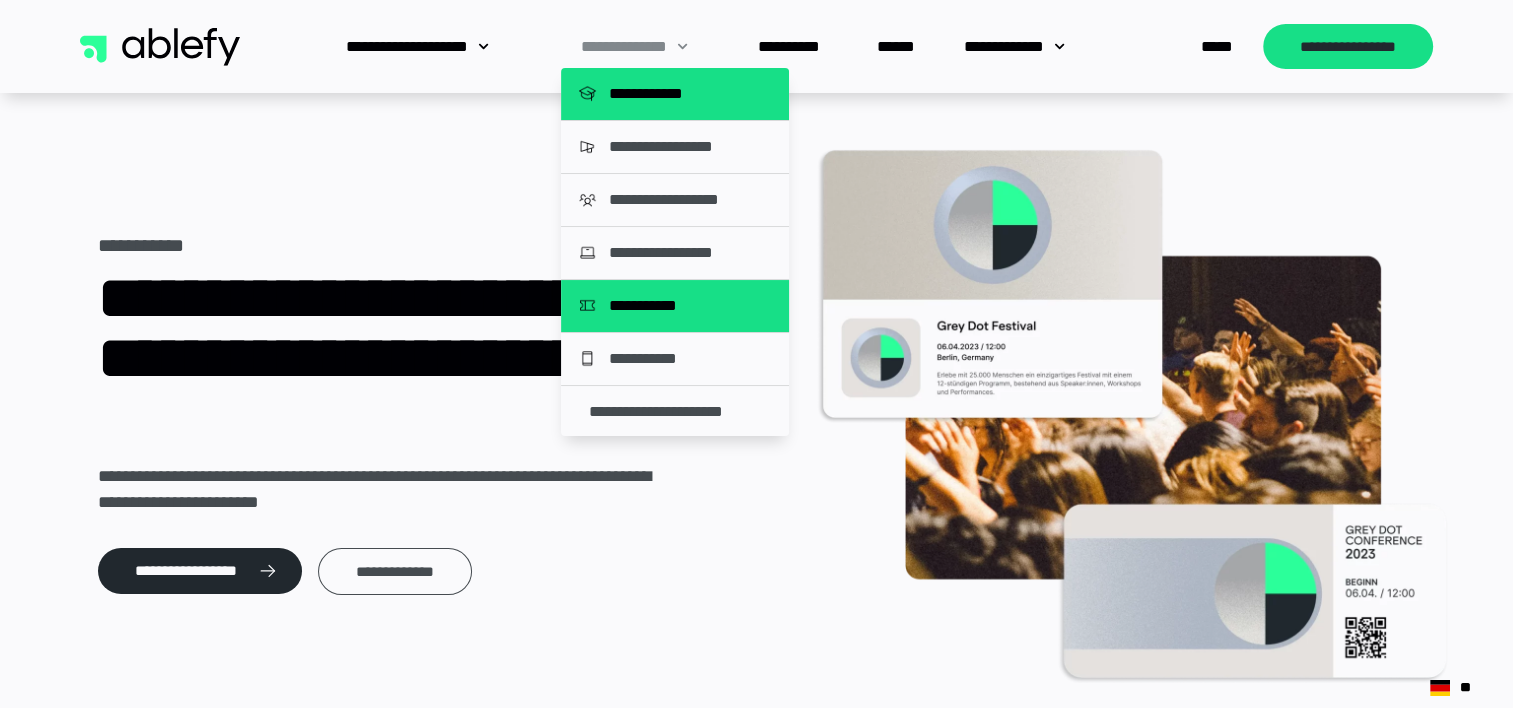 click on "**********" 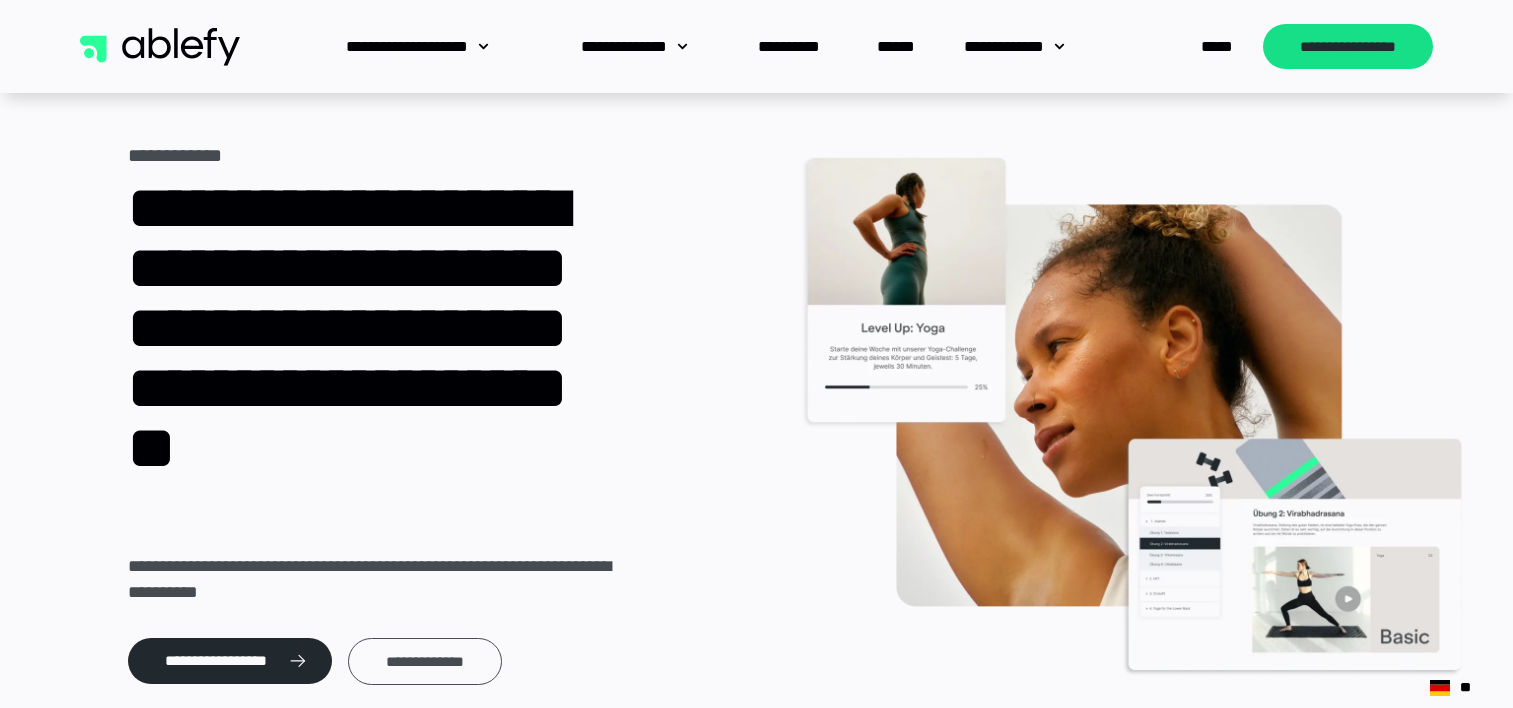 scroll, scrollTop: 0, scrollLeft: 0, axis: both 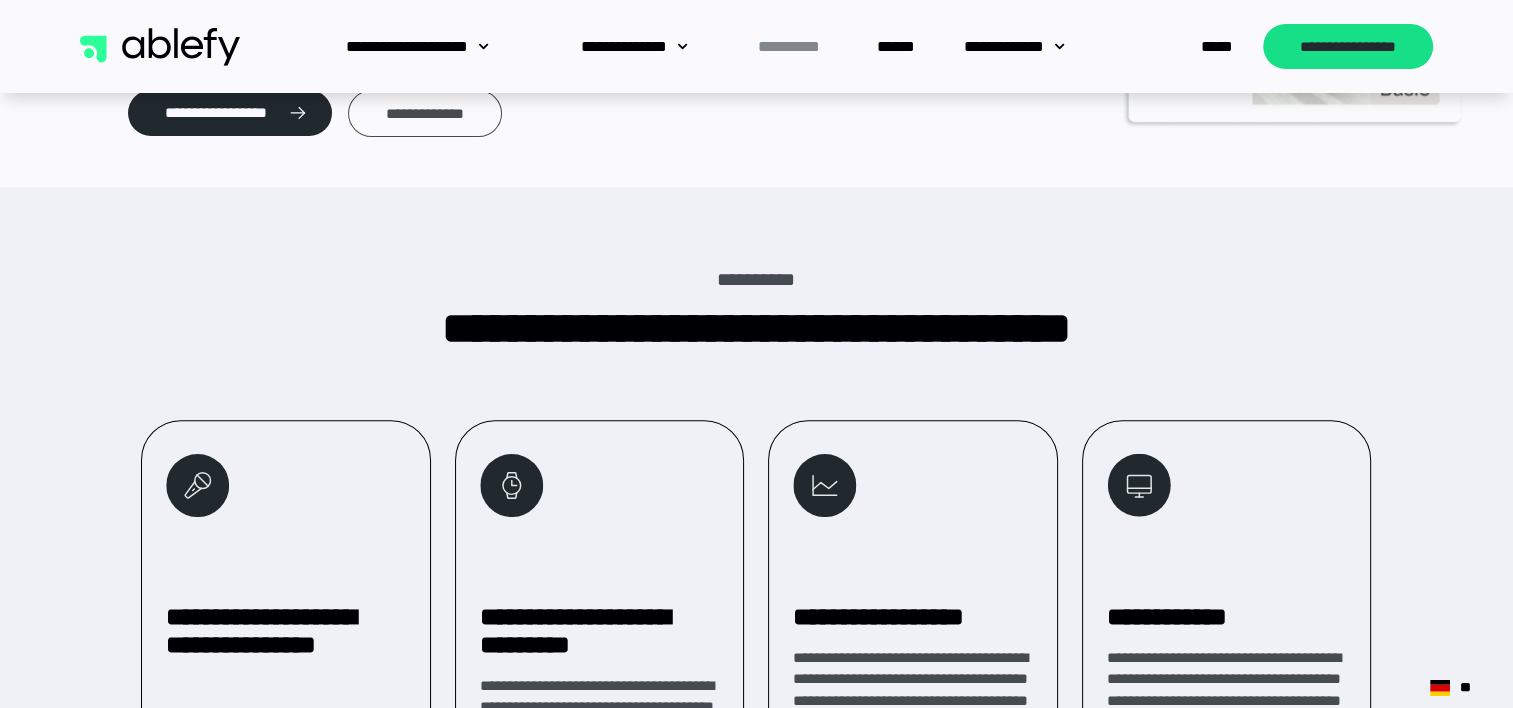 click on "**********" 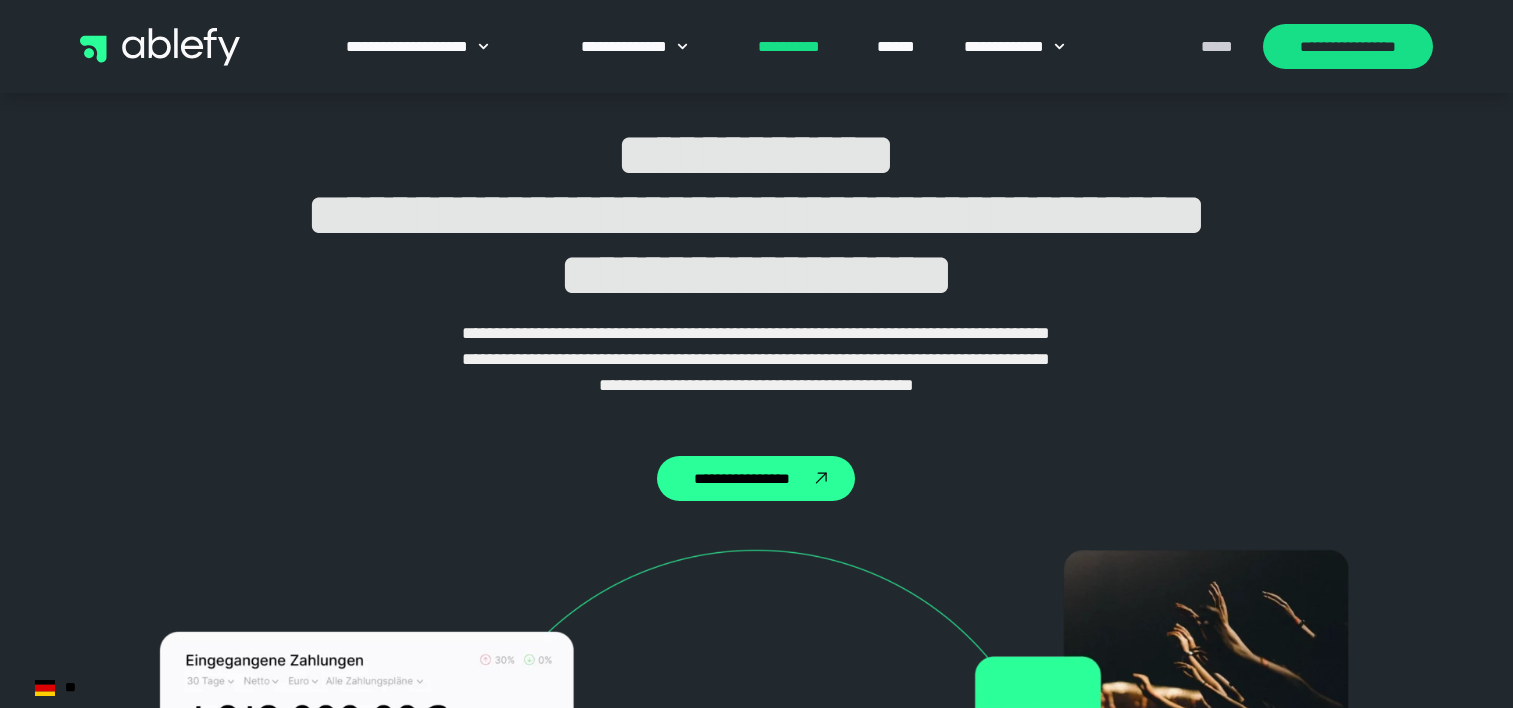 scroll, scrollTop: 0, scrollLeft: 0, axis: both 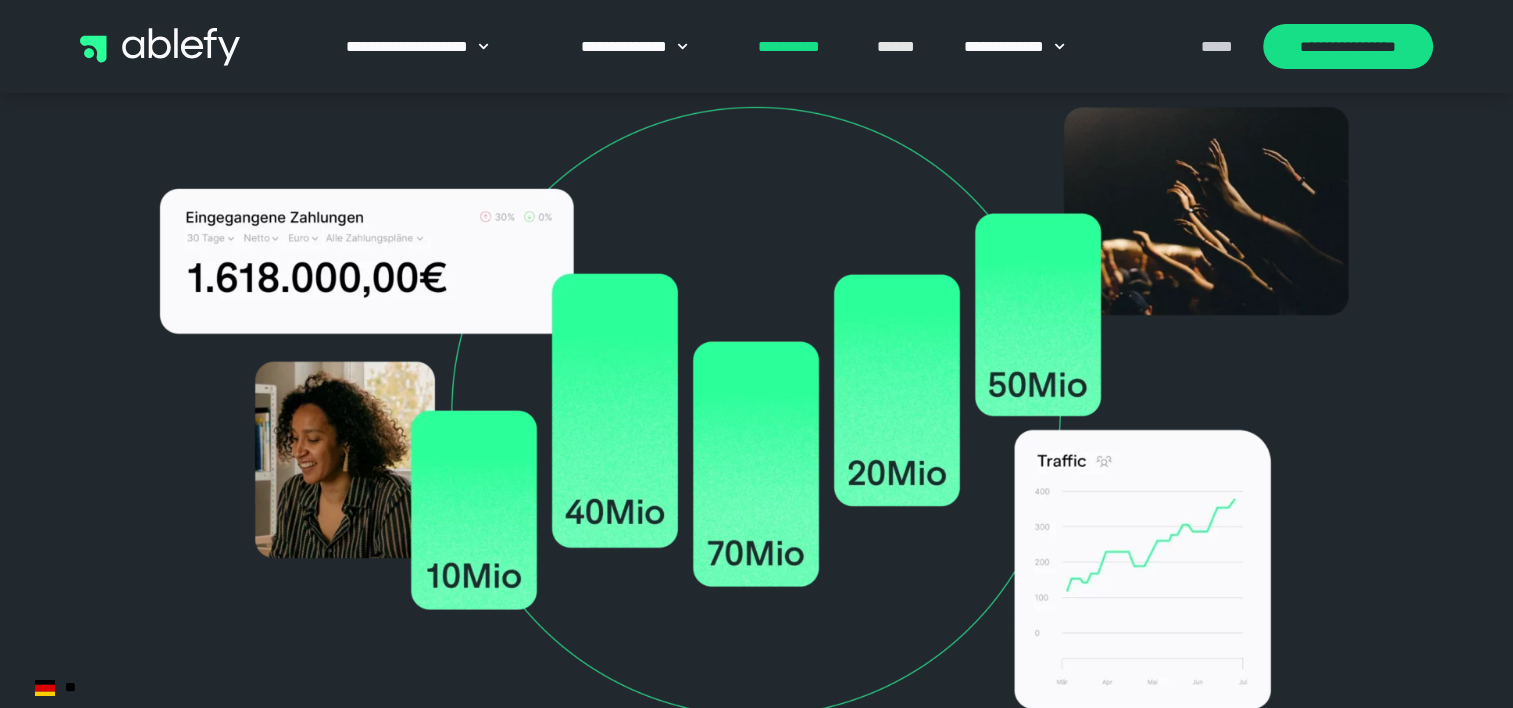 click on "******" 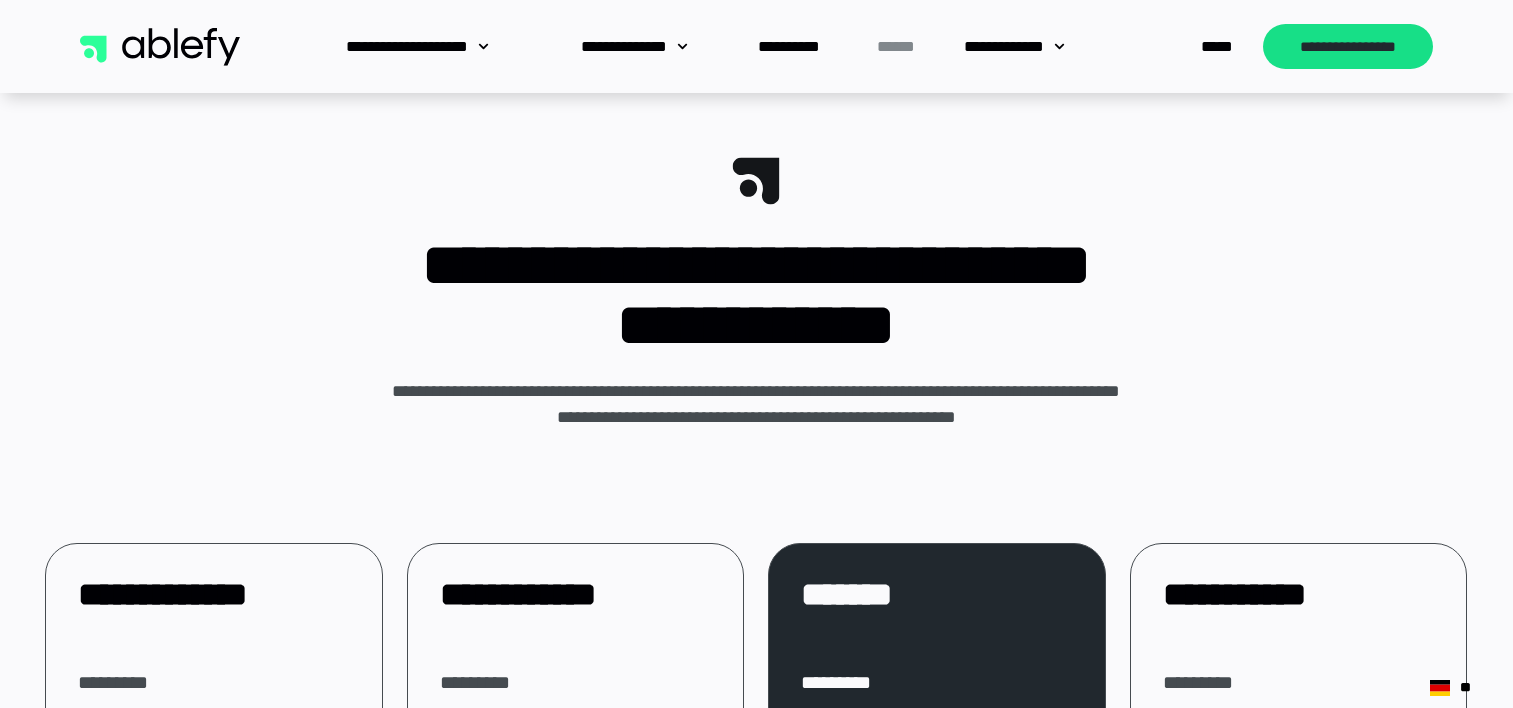 scroll, scrollTop: 0, scrollLeft: 0, axis: both 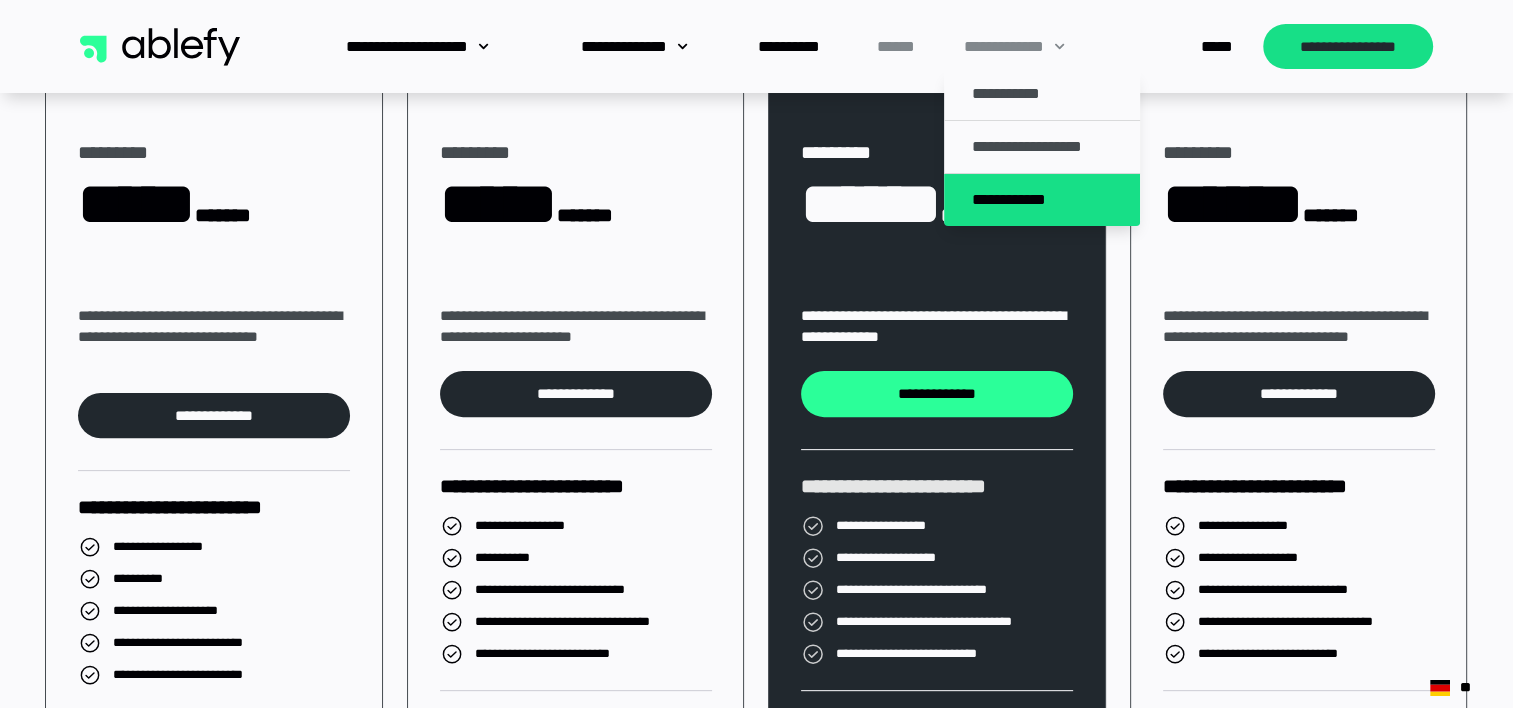 click on "**********" 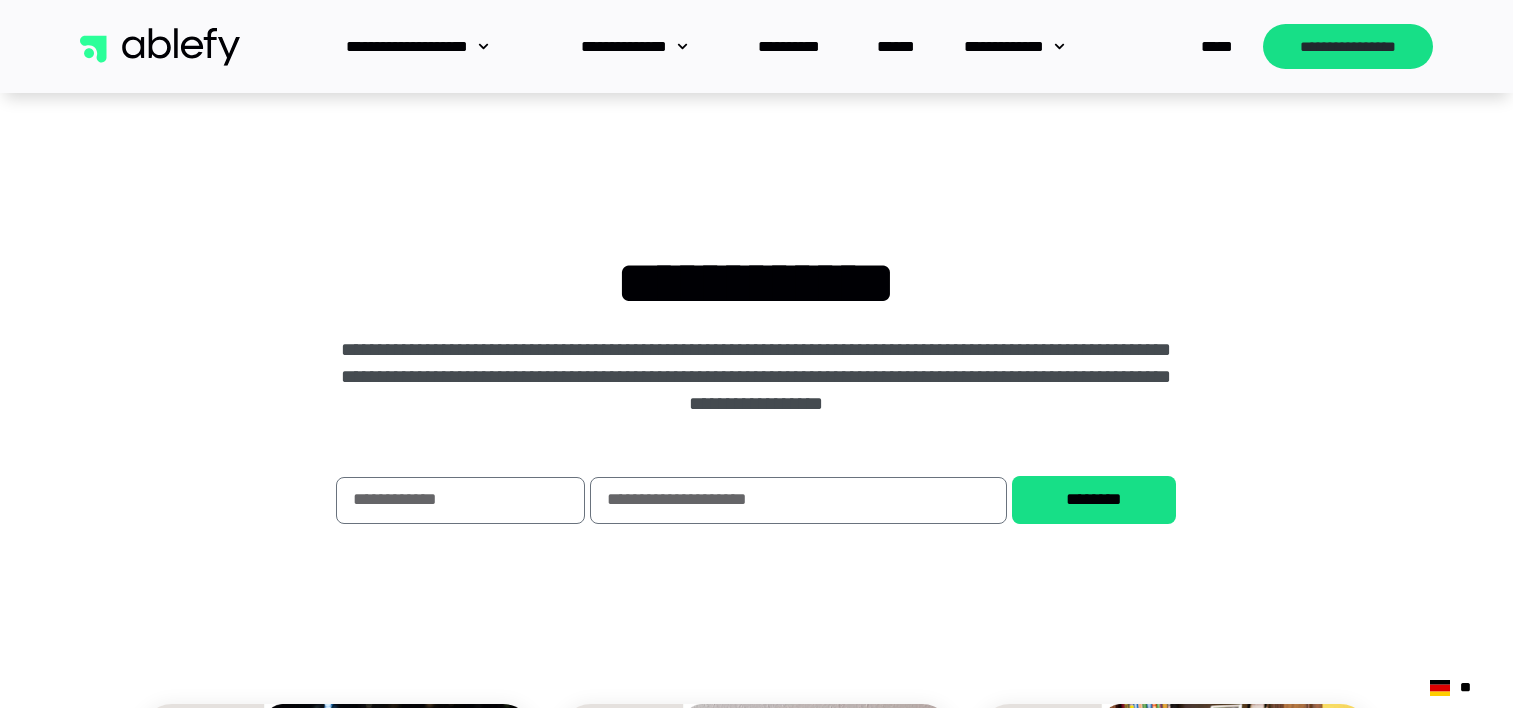 scroll, scrollTop: 0, scrollLeft: 0, axis: both 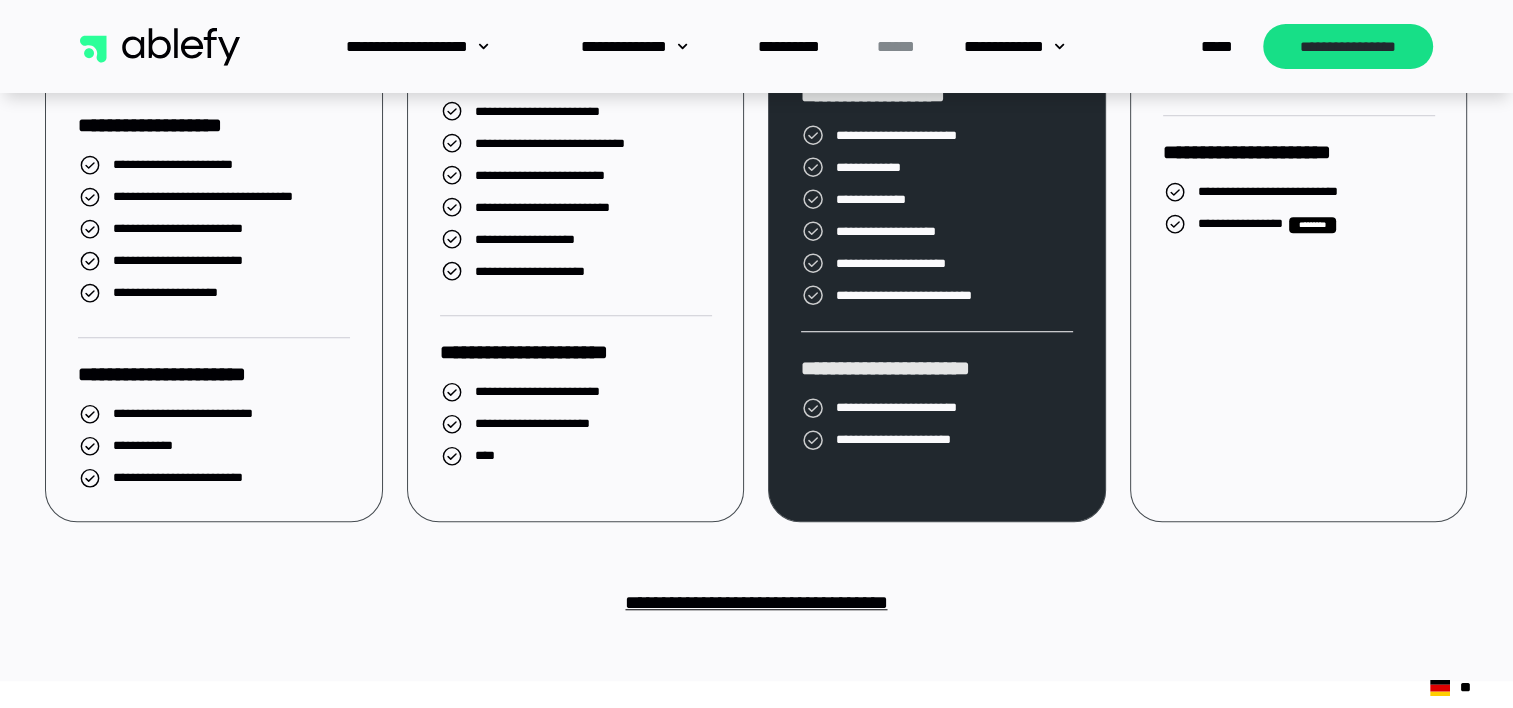 click on "**********" at bounding box center [756, 602] 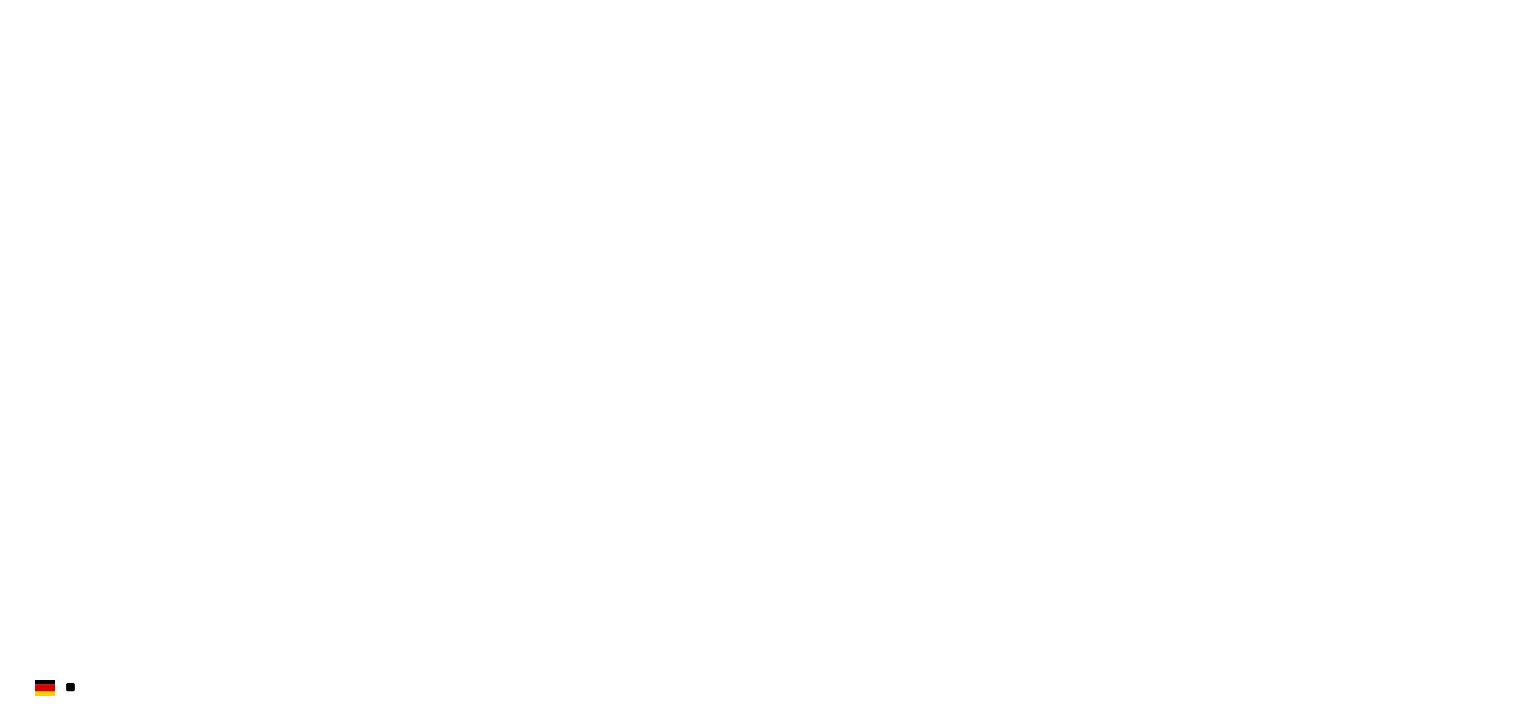 scroll, scrollTop: 0, scrollLeft: 0, axis: both 